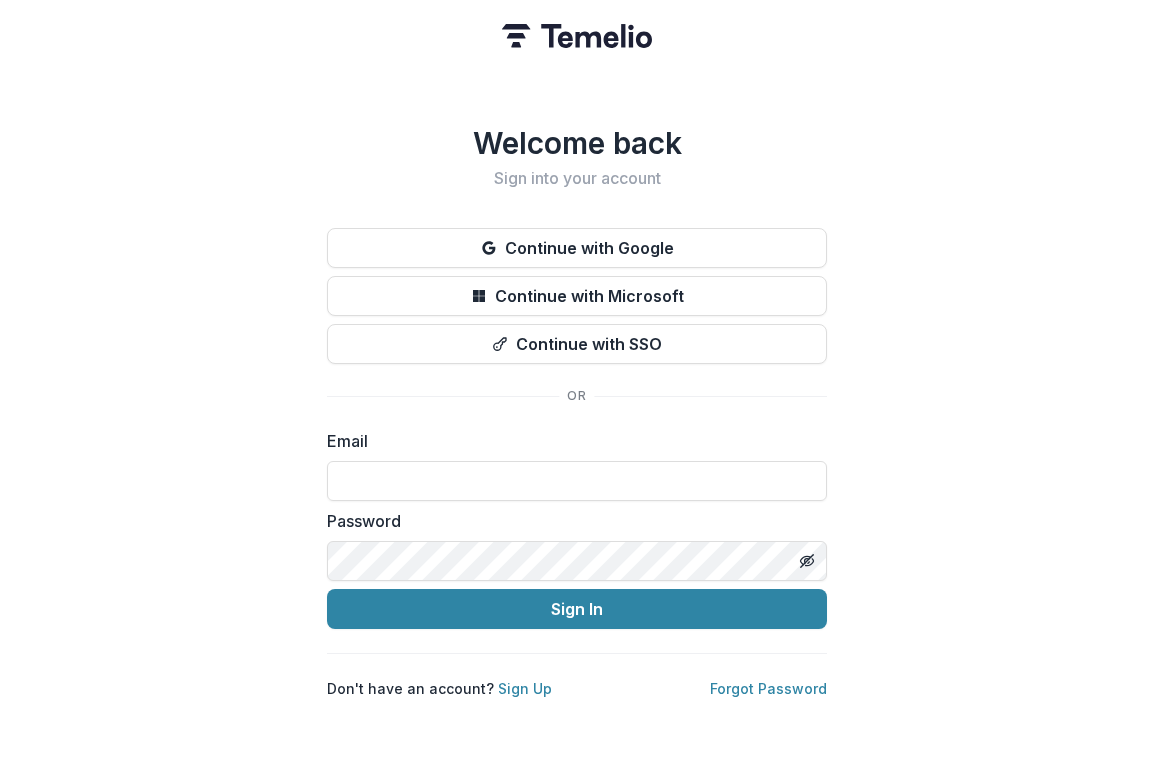 scroll, scrollTop: 0, scrollLeft: 0, axis: both 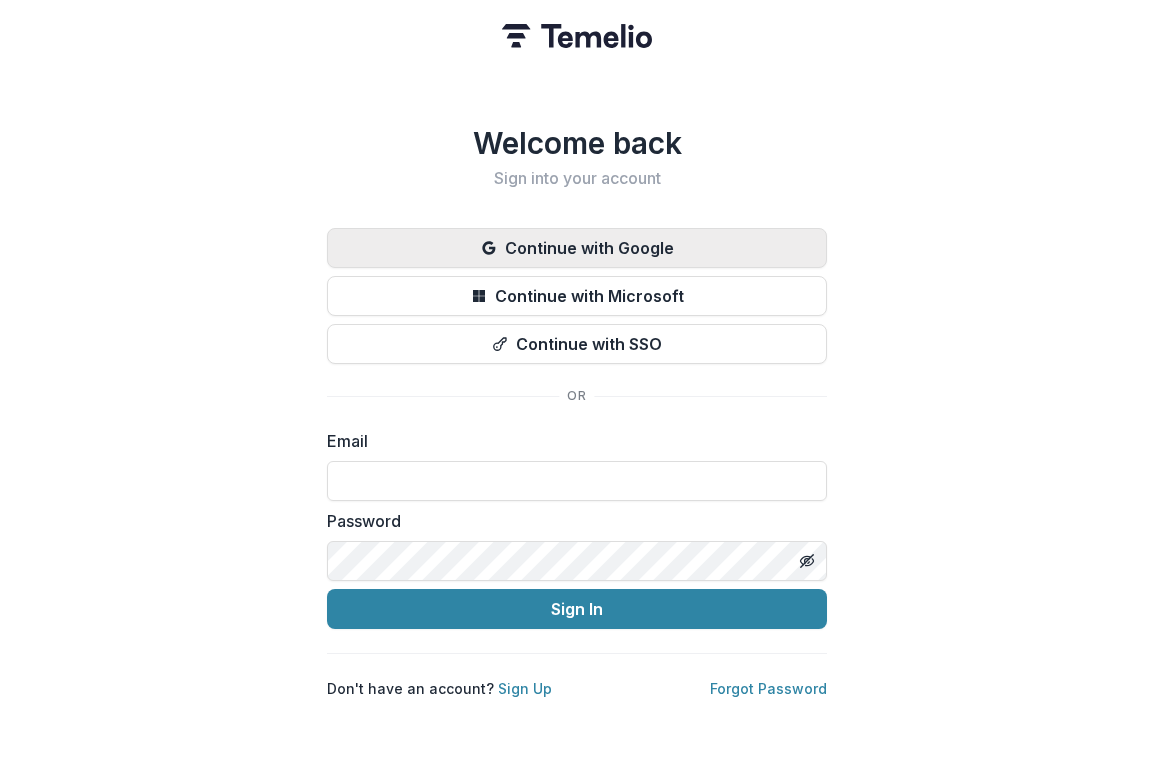 click 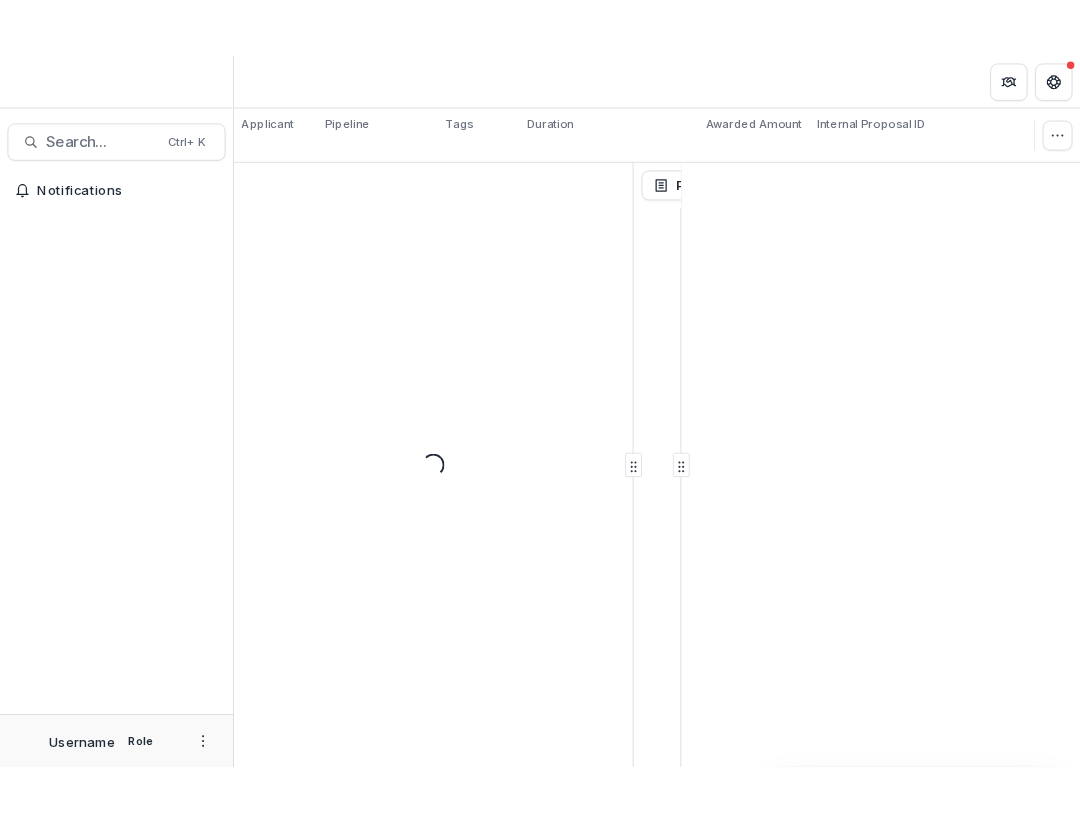 scroll, scrollTop: 0, scrollLeft: 0, axis: both 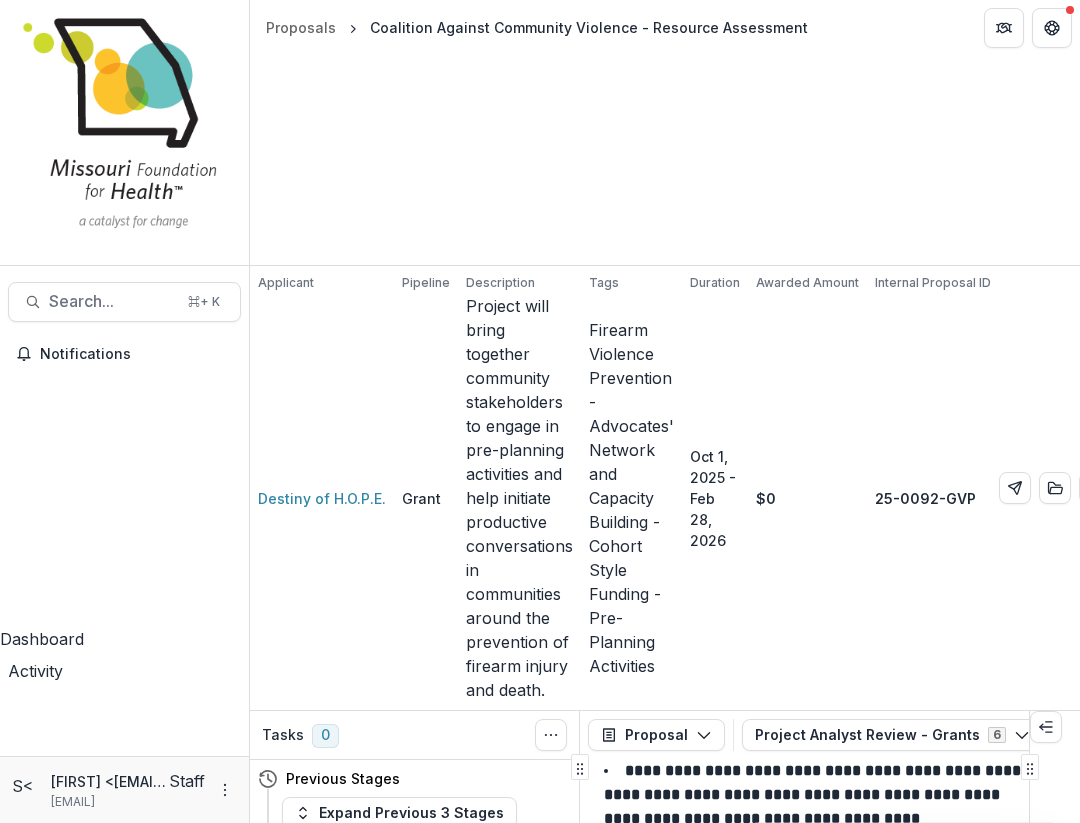 click on "Search... ⌘  + K Notifications Dashboard Activity Tasks Workflows Proposals Form Builder Reviewers Payments Grantee Reports Documents Document Templates Document Center Contacts Grantees Constituents Communications Data  & Reporting Dashboard Advanced Analytics Data Report S< [FIRST] <[EMAIL]> Staff [EMAIL]" at bounding box center [125, 544] 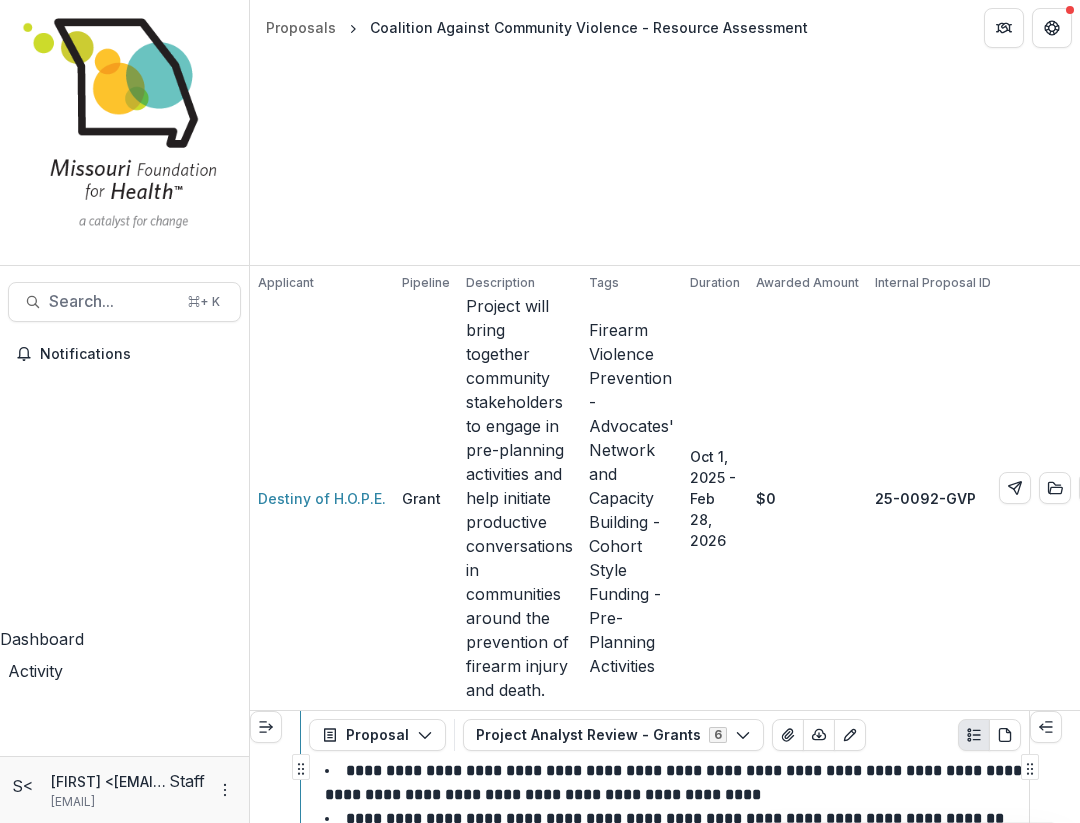 click at bounding box center (301, 767) 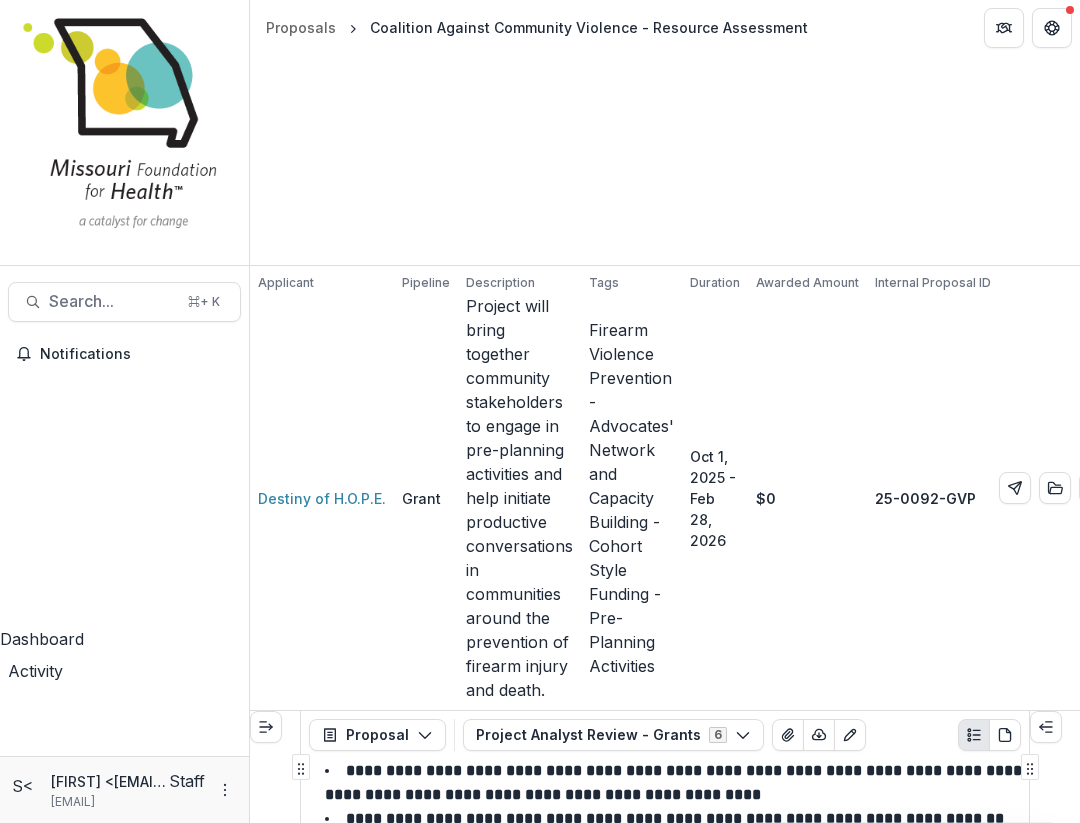 click on "Applicant Destiny of H.O.P.E. Pipeline Grant Description Project will bring together community stakeholders to engage in pre-planning activities and help initiate productive conversations in communities around the prevention of firearm injury and death. Description Project will bring together community stakeholders to engage in pre-planning activities and help initiate productive conversations in communities around the prevention of firearm injury and death. Tags Firearm Violence Prevention - Advocates' Network and Capacity Building - Cohort Style Funding - Pre-Planning Activities All tags Firearm Violence Prevention - Advocates' Network and Capacity Building - Cohort Style Funding - Pre-Planning Activities Duration [DATE]   -   [DATE] Awarded Amount $0 Internal Proposal ID 25-0092-GVP Edit Details View Candid  Insights Change History Key Milestones Change Pipeline Archive Delete Proposal" at bounding box center (665, 488) 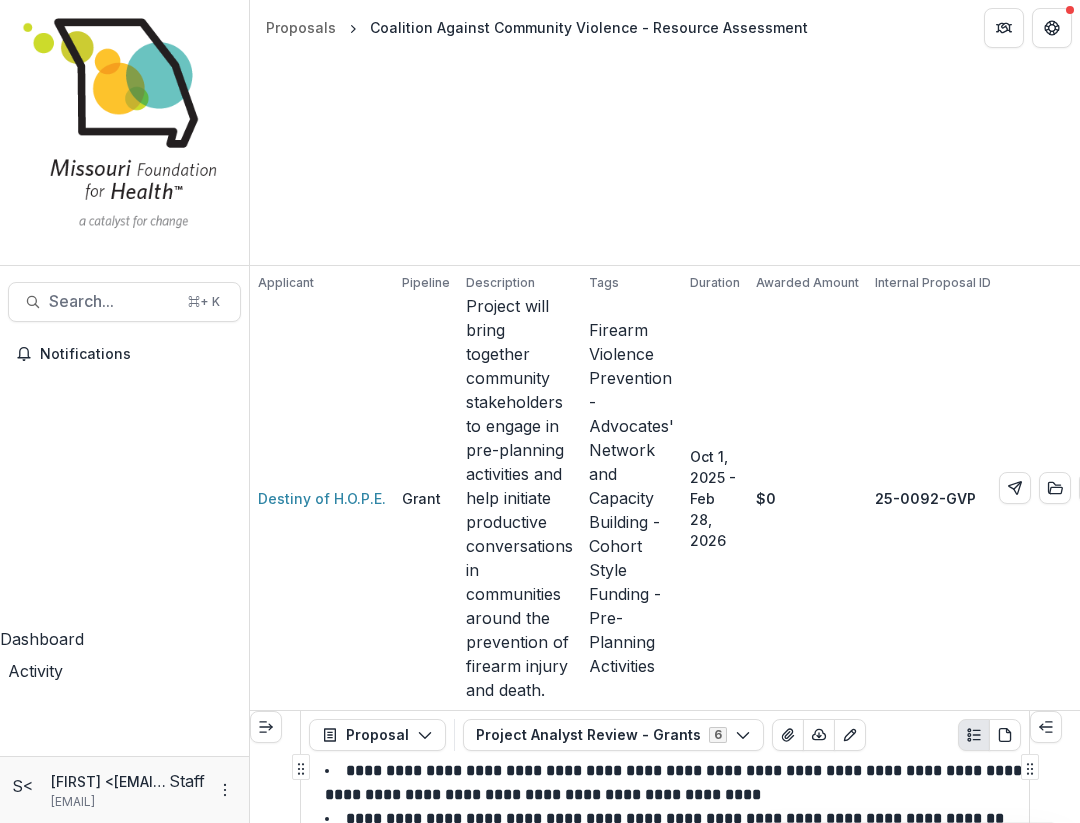 type 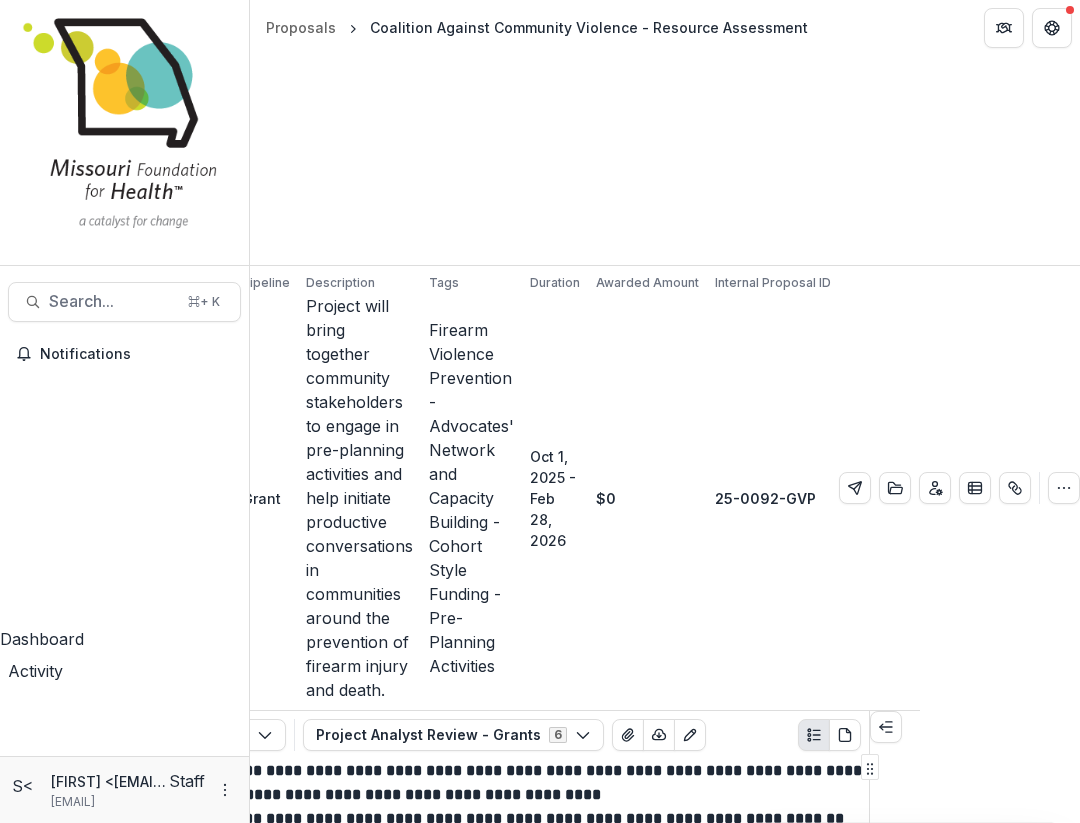 type 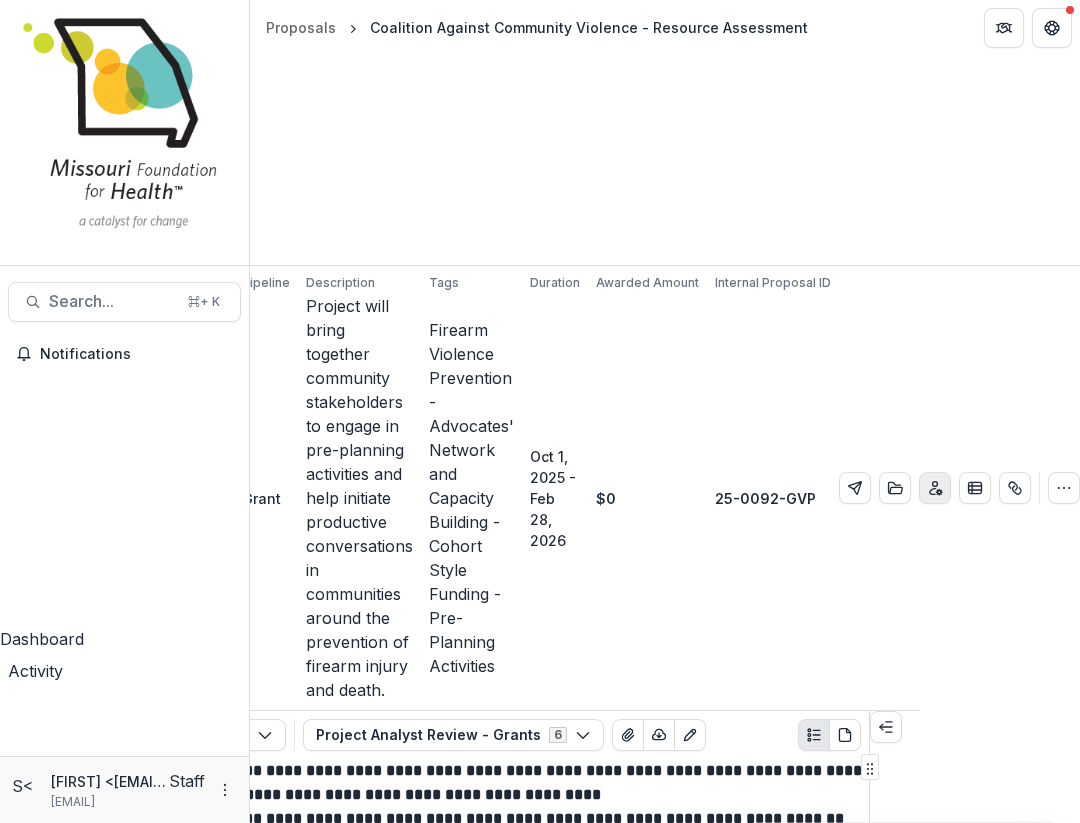 type 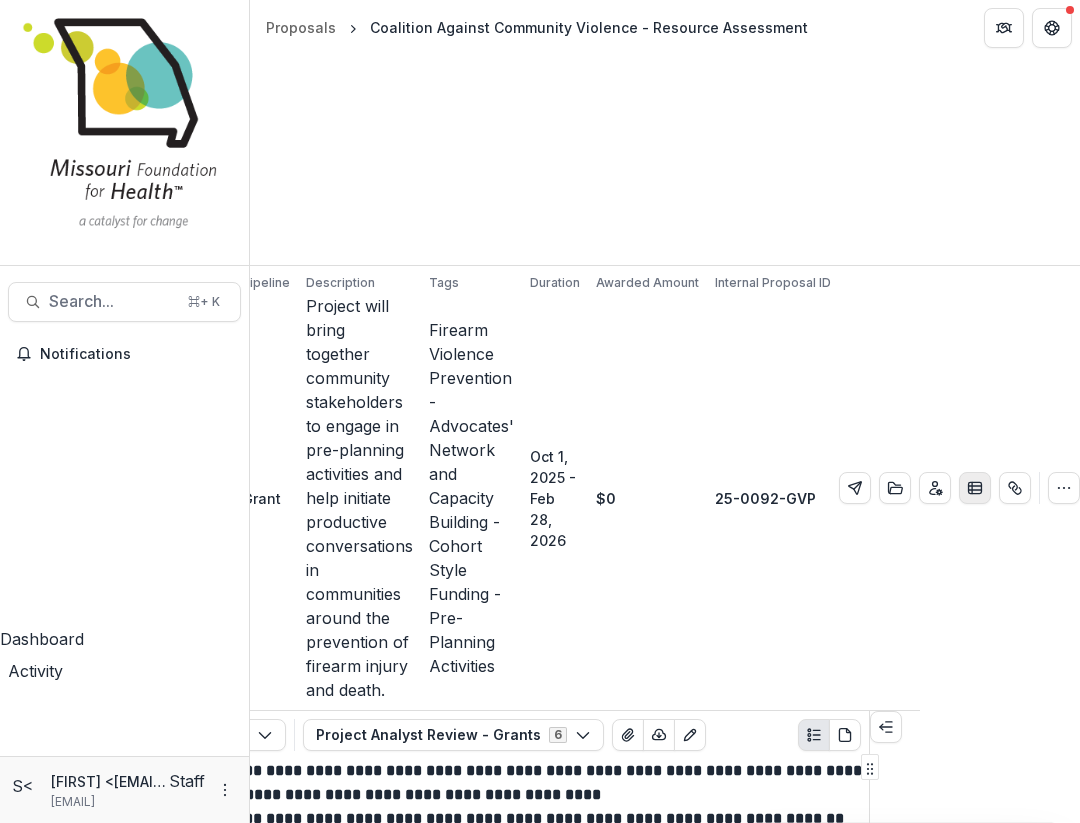 scroll, scrollTop: 0, scrollLeft: 0, axis: both 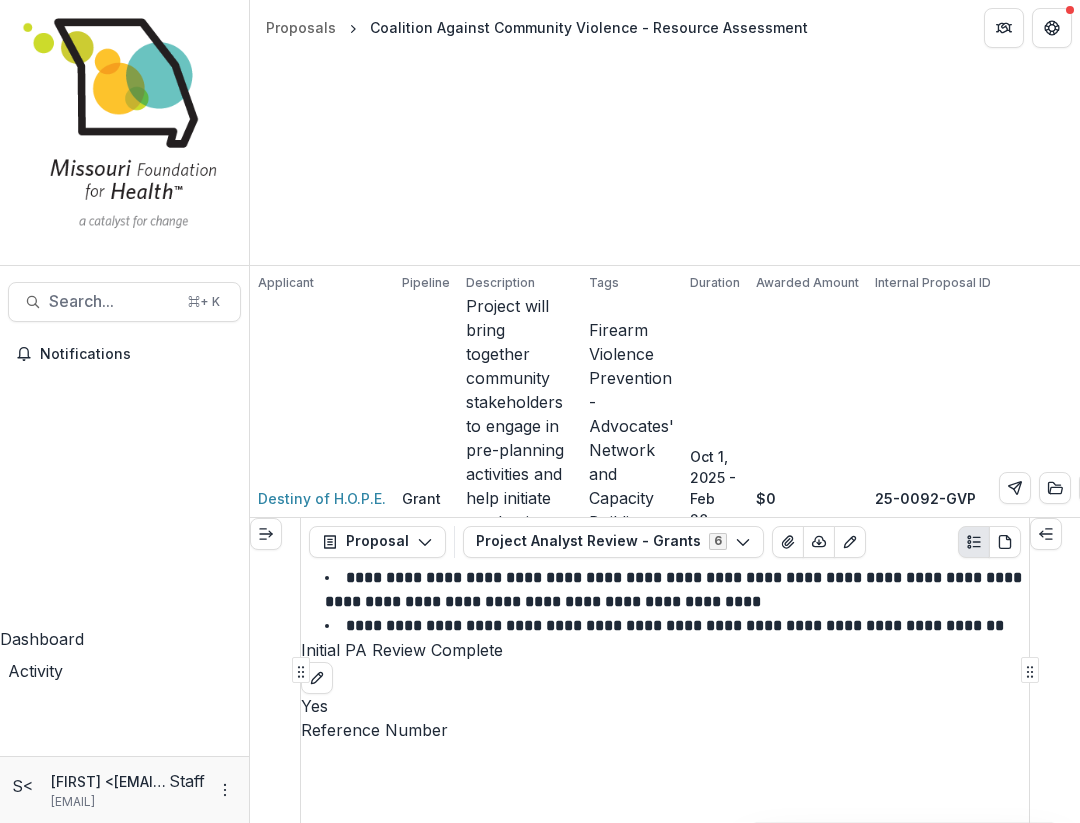 click at bounding box center (1055, 670) 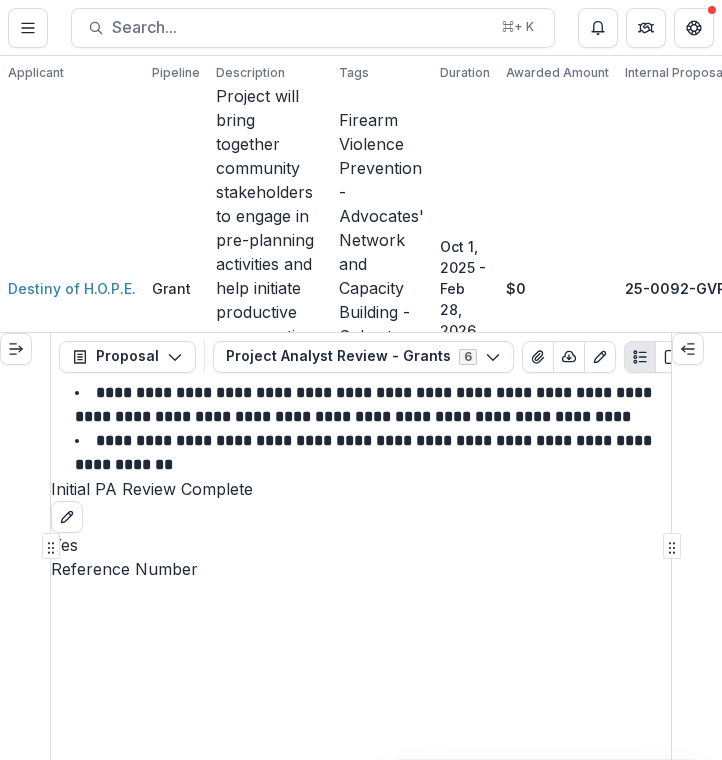 scroll, scrollTop: 0, scrollLeft: 320, axis: horizontal 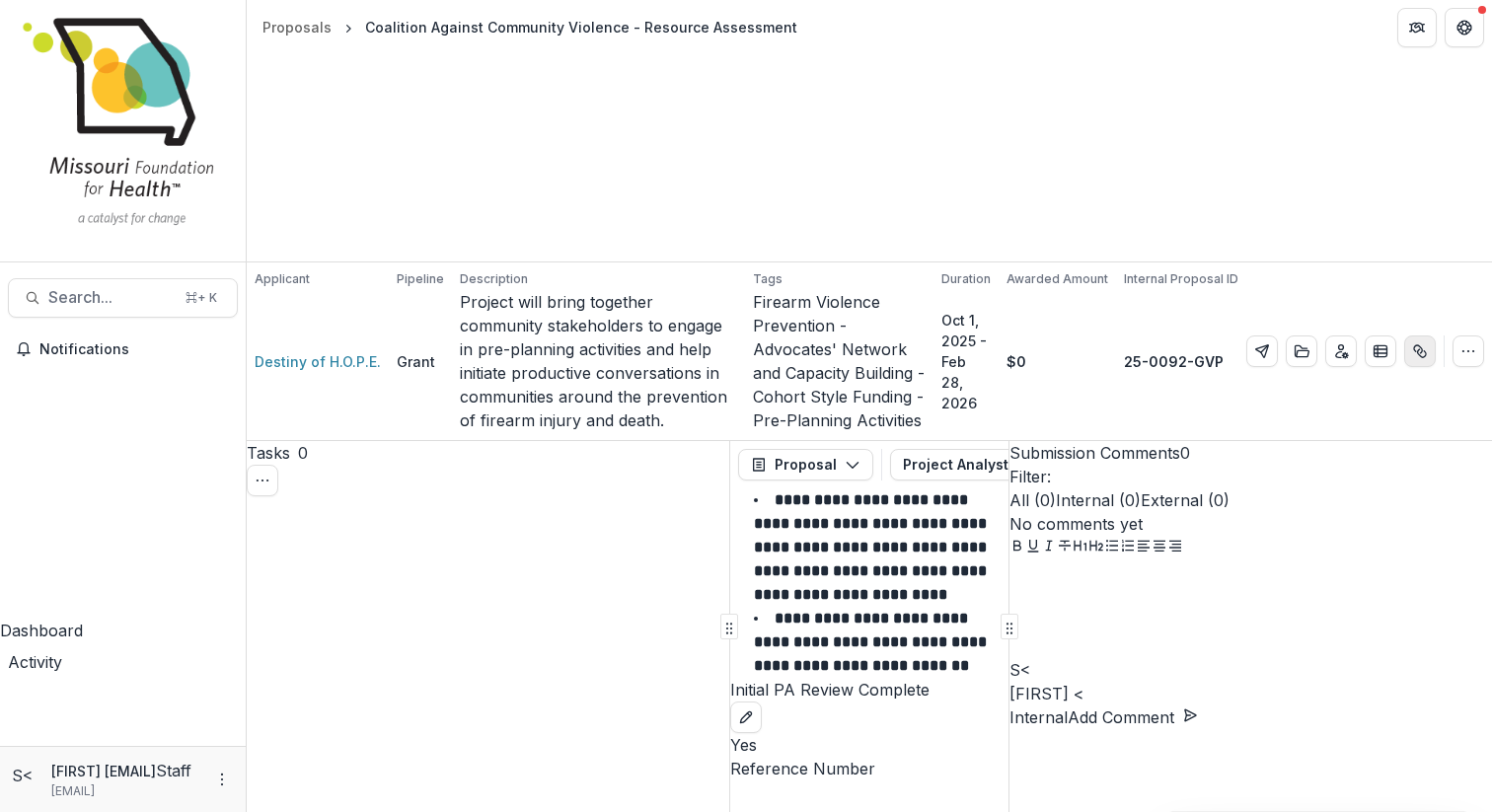 click 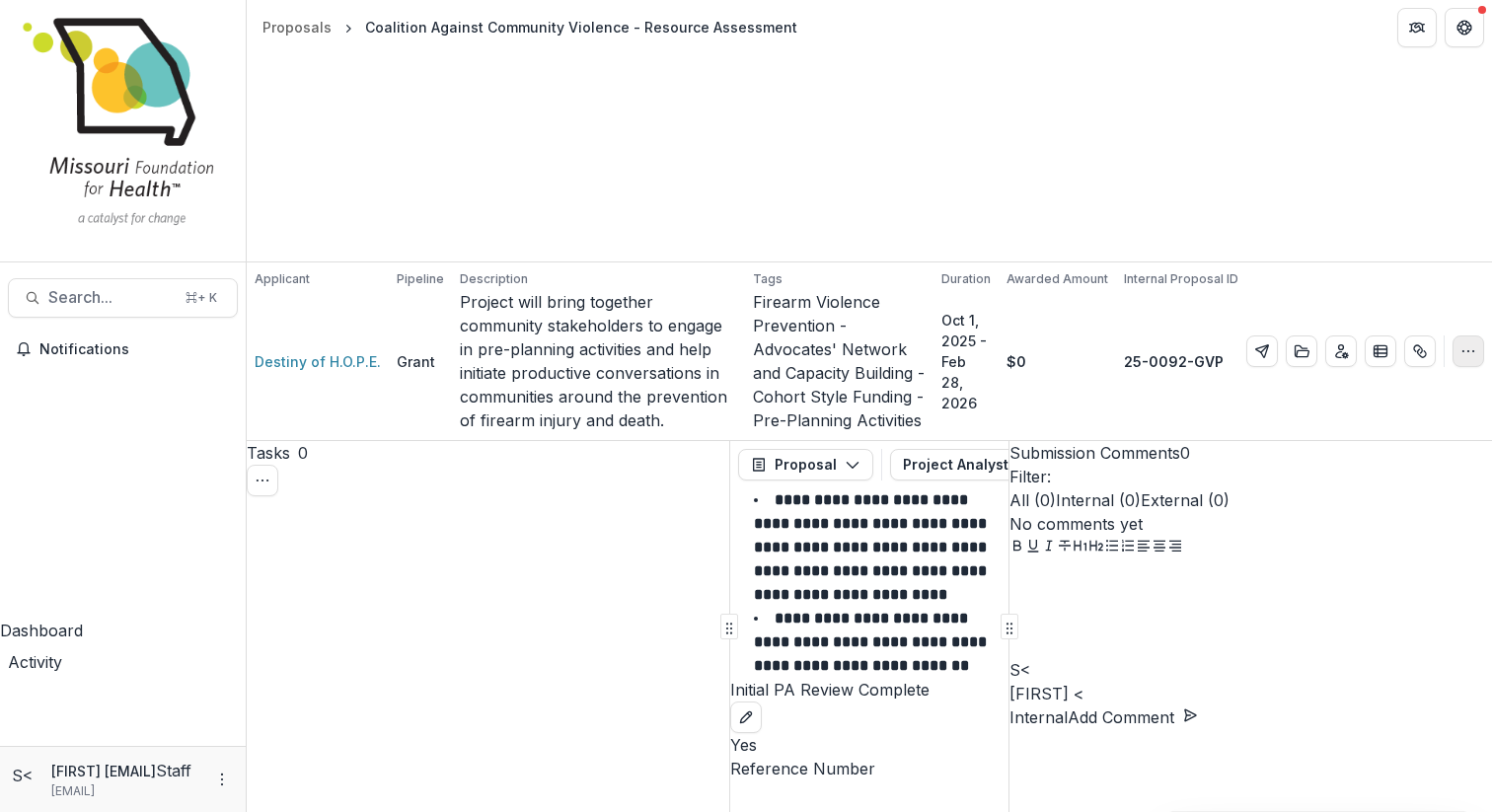 click at bounding box center [1468, 351] 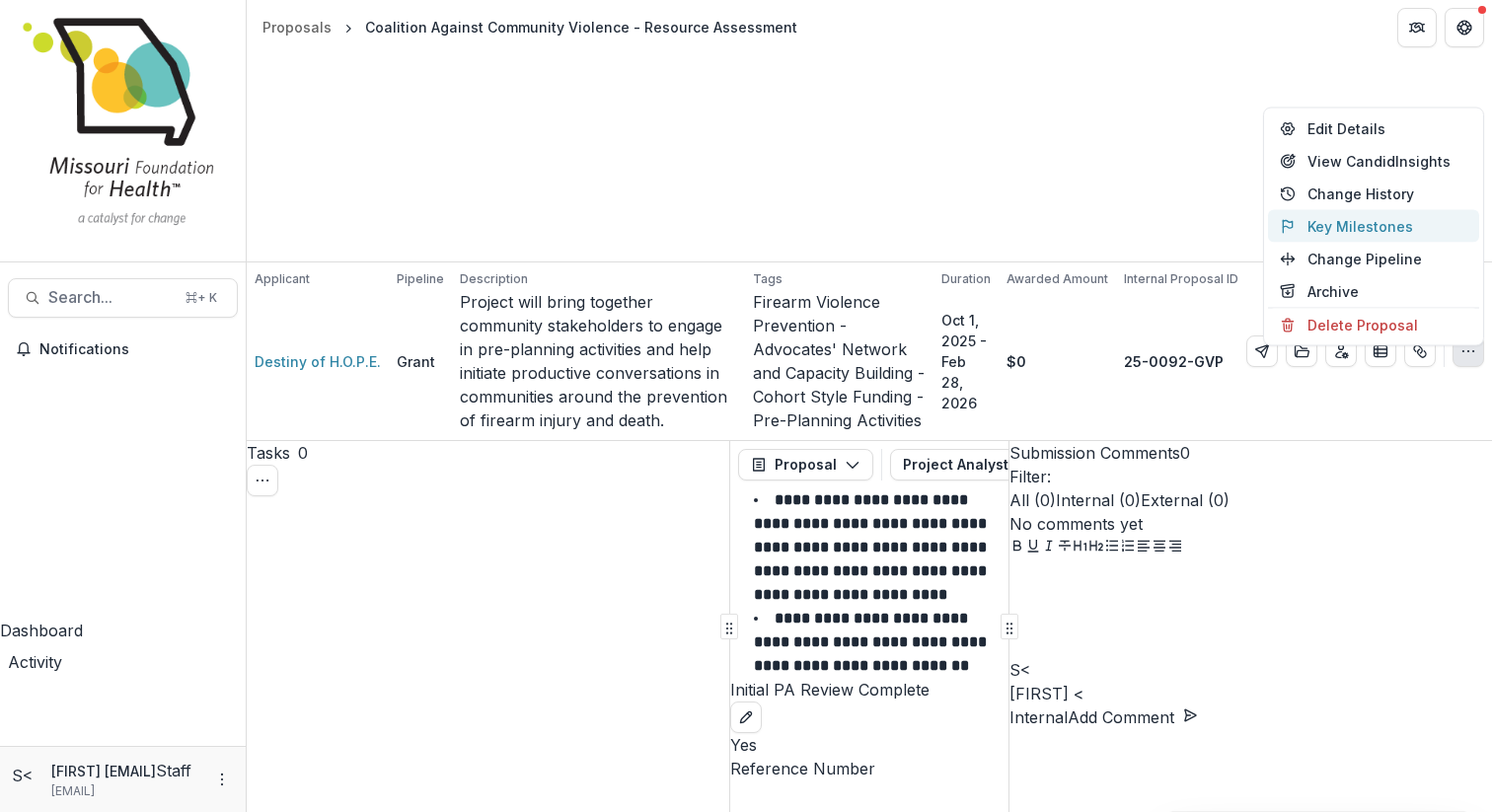 type 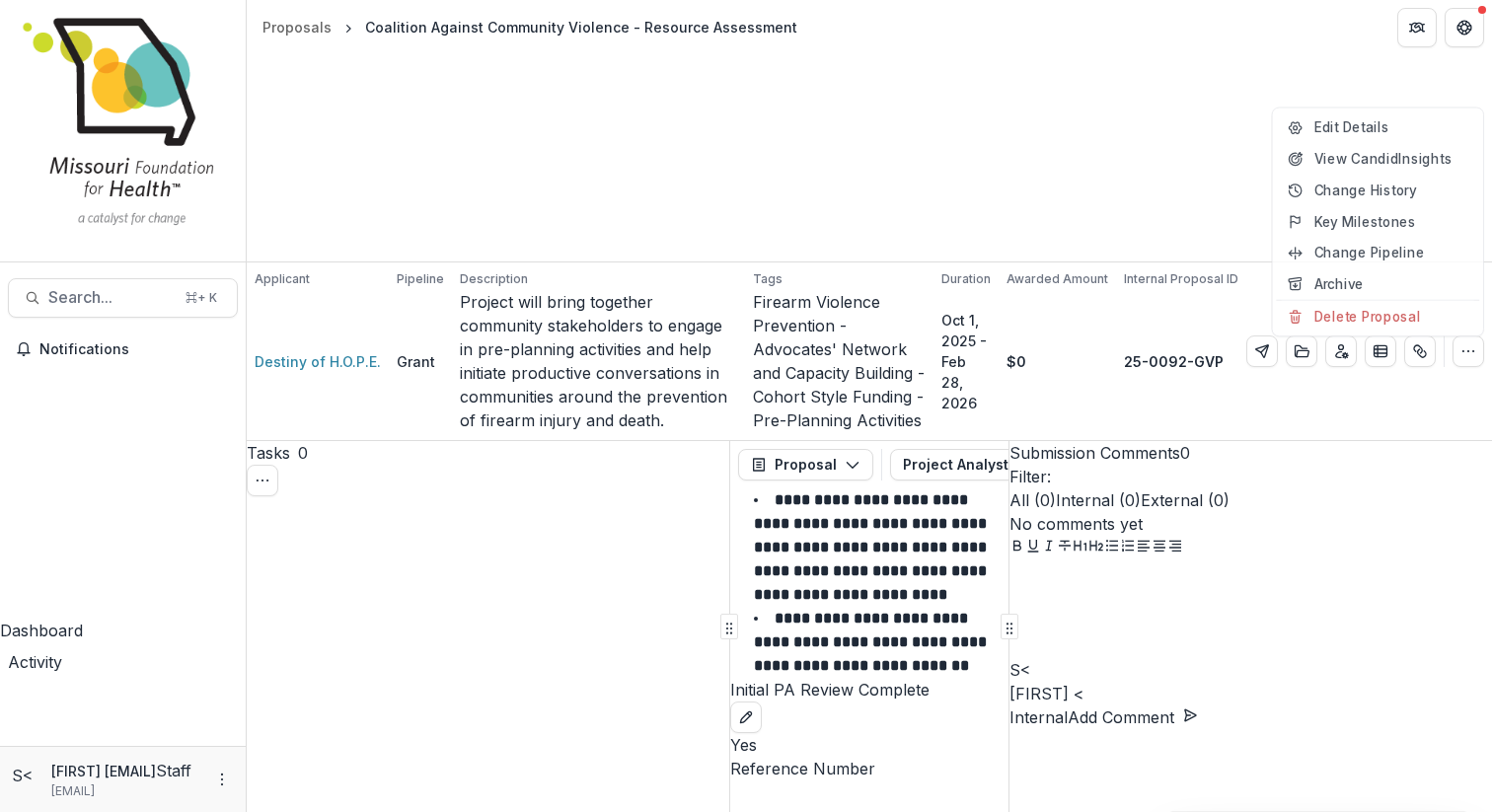 type 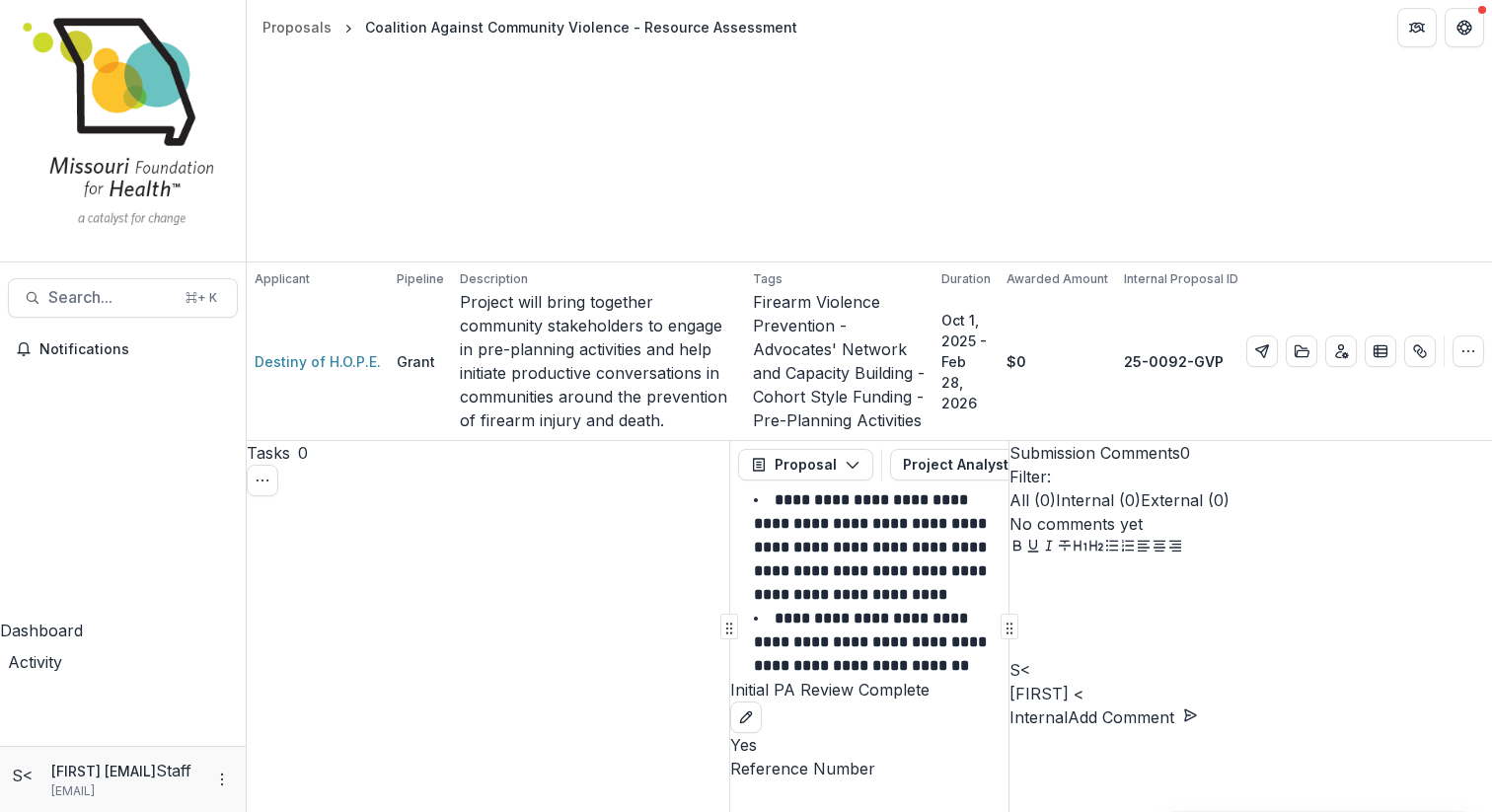 scroll, scrollTop: 0, scrollLeft: 0, axis: both 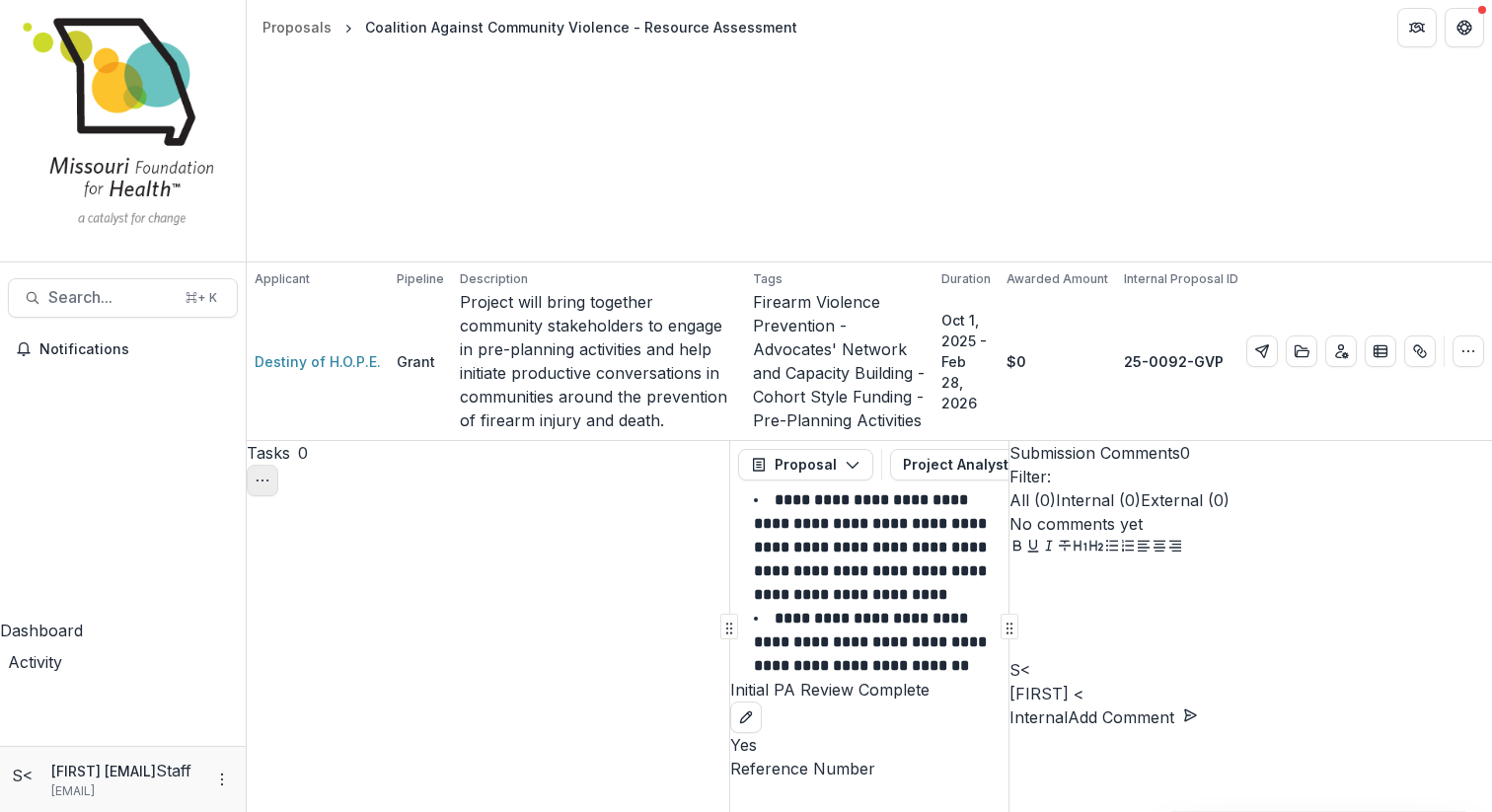 click 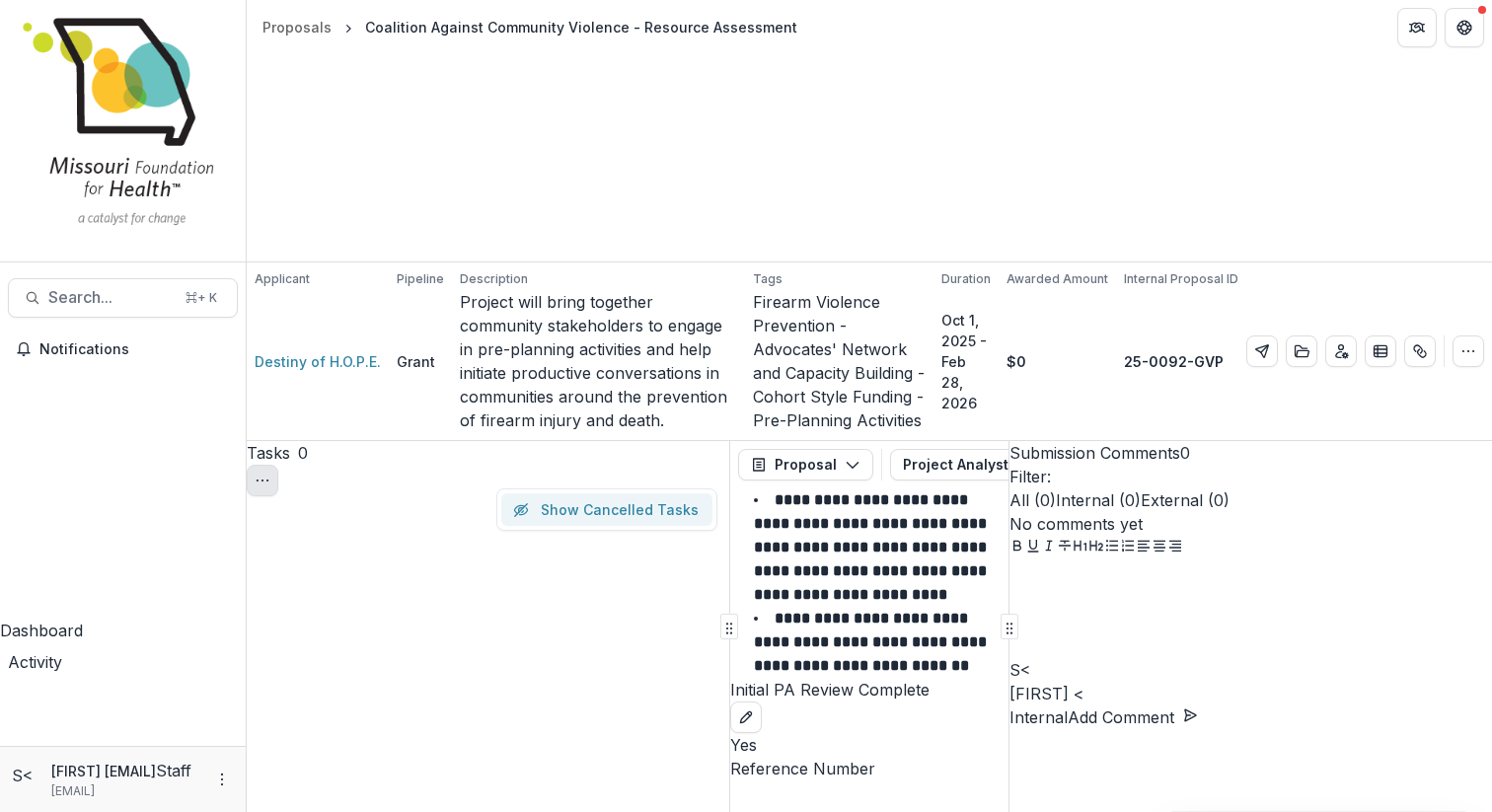 type 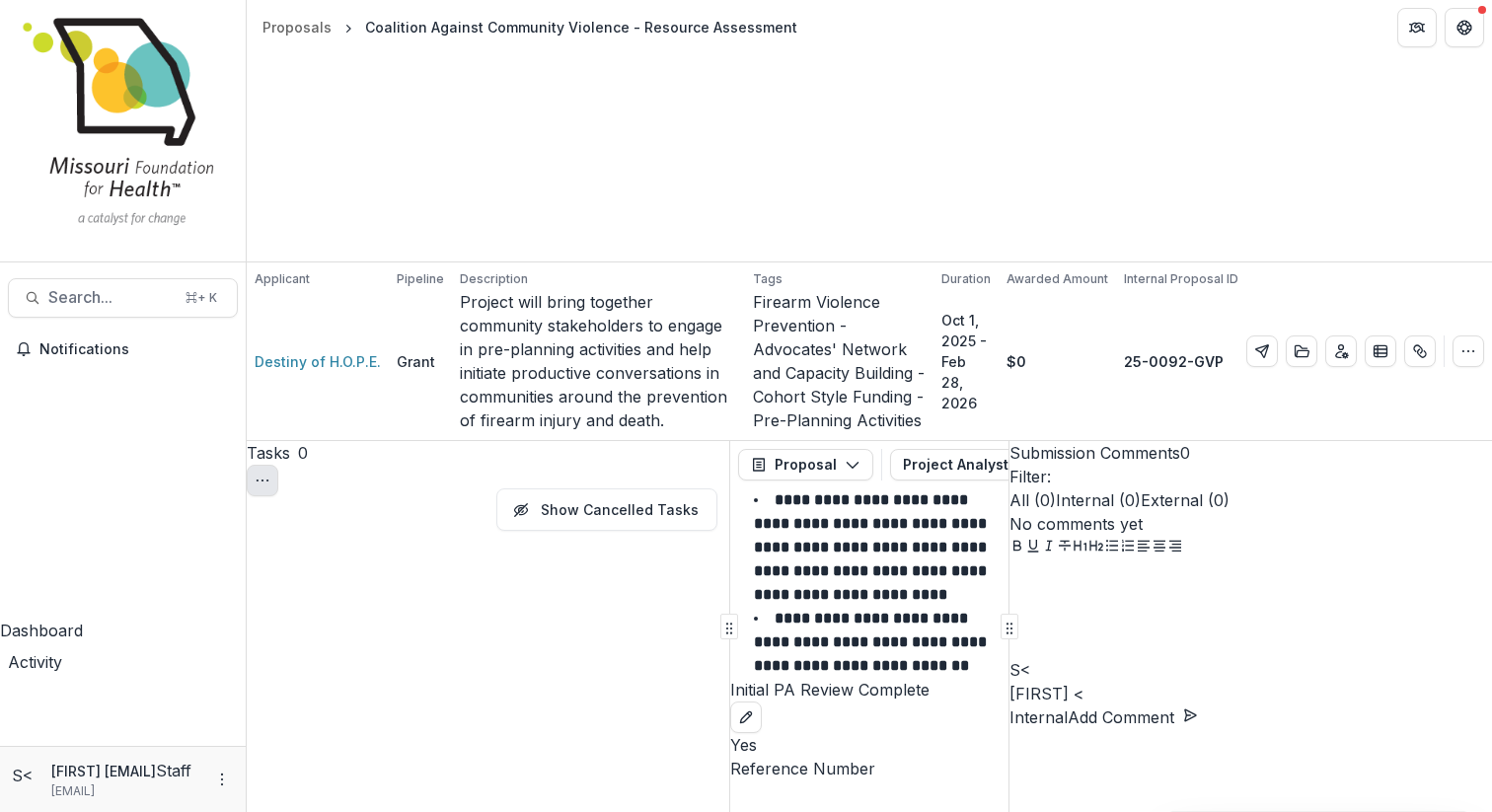 type 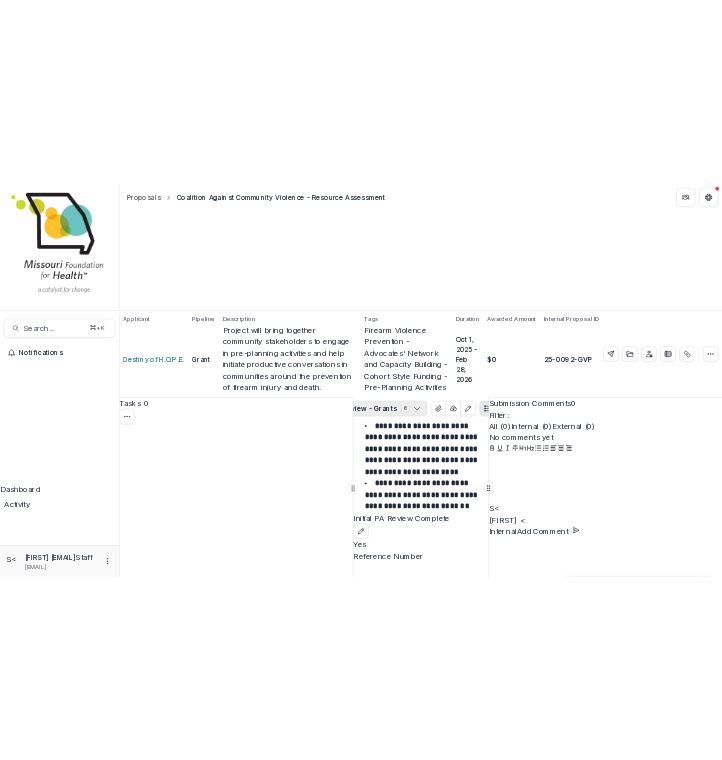 scroll, scrollTop: 0, scrollLeft: 347, axis: horizontal 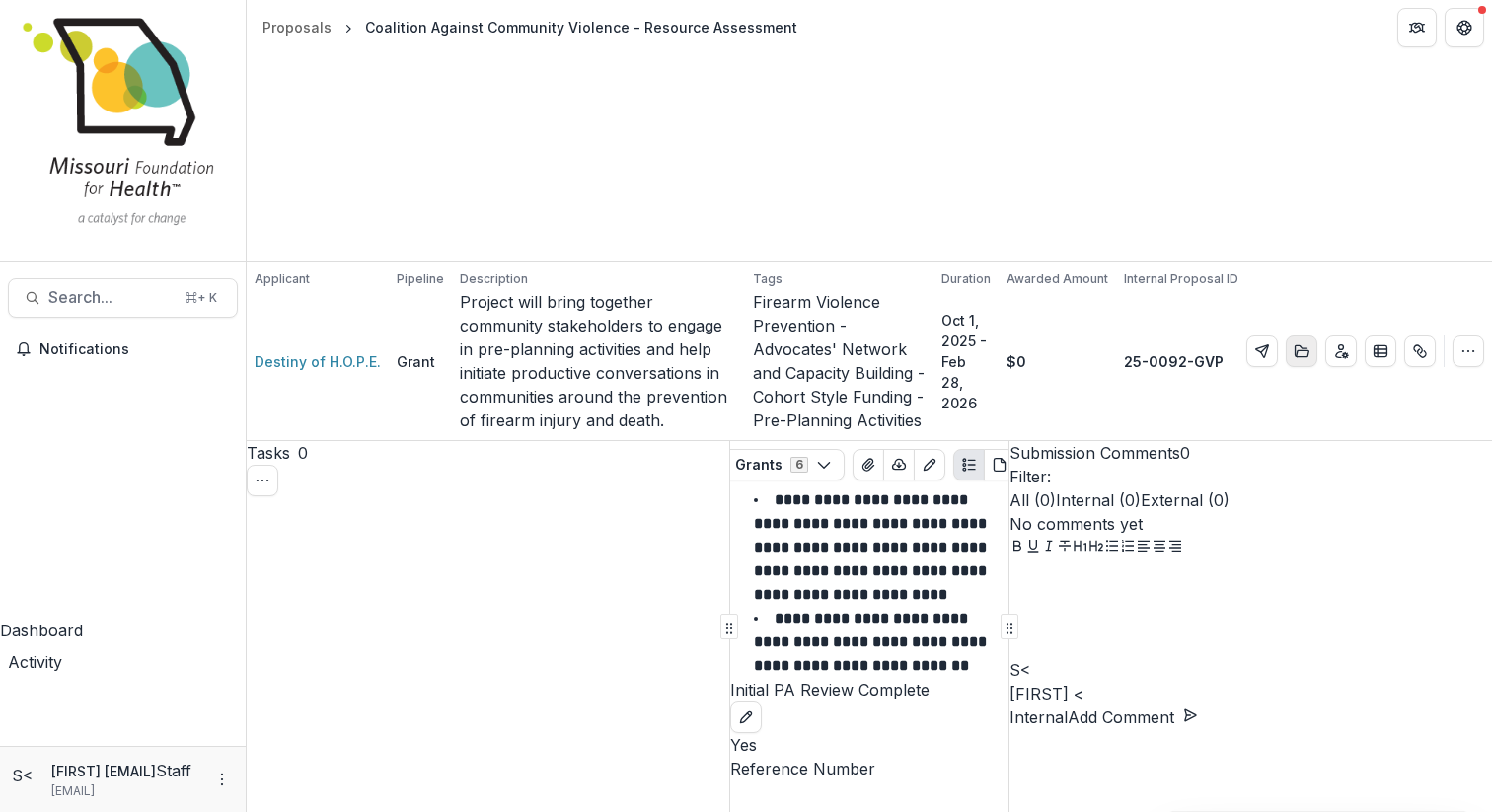 click 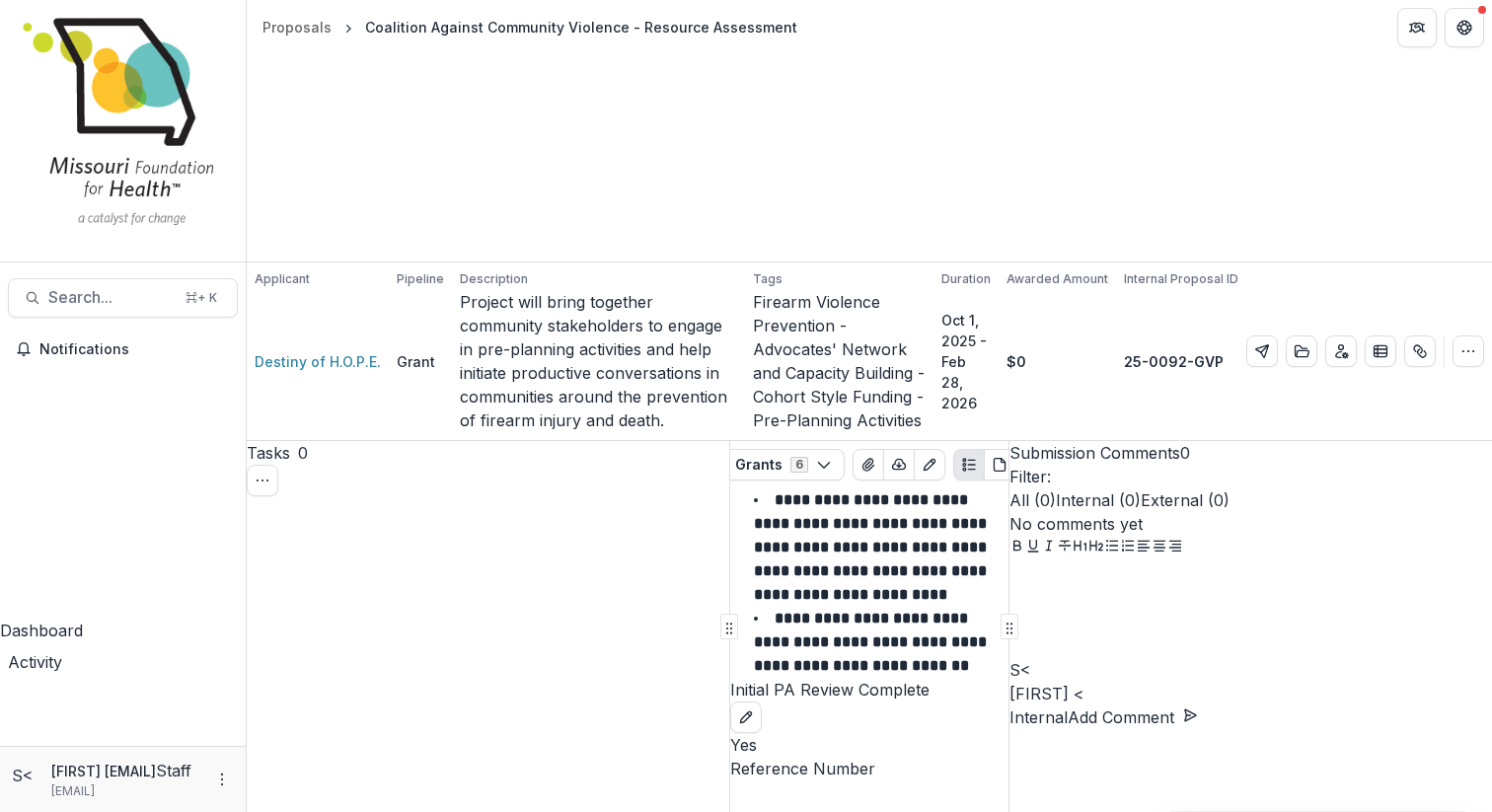 click at bounding box center (0, 853) 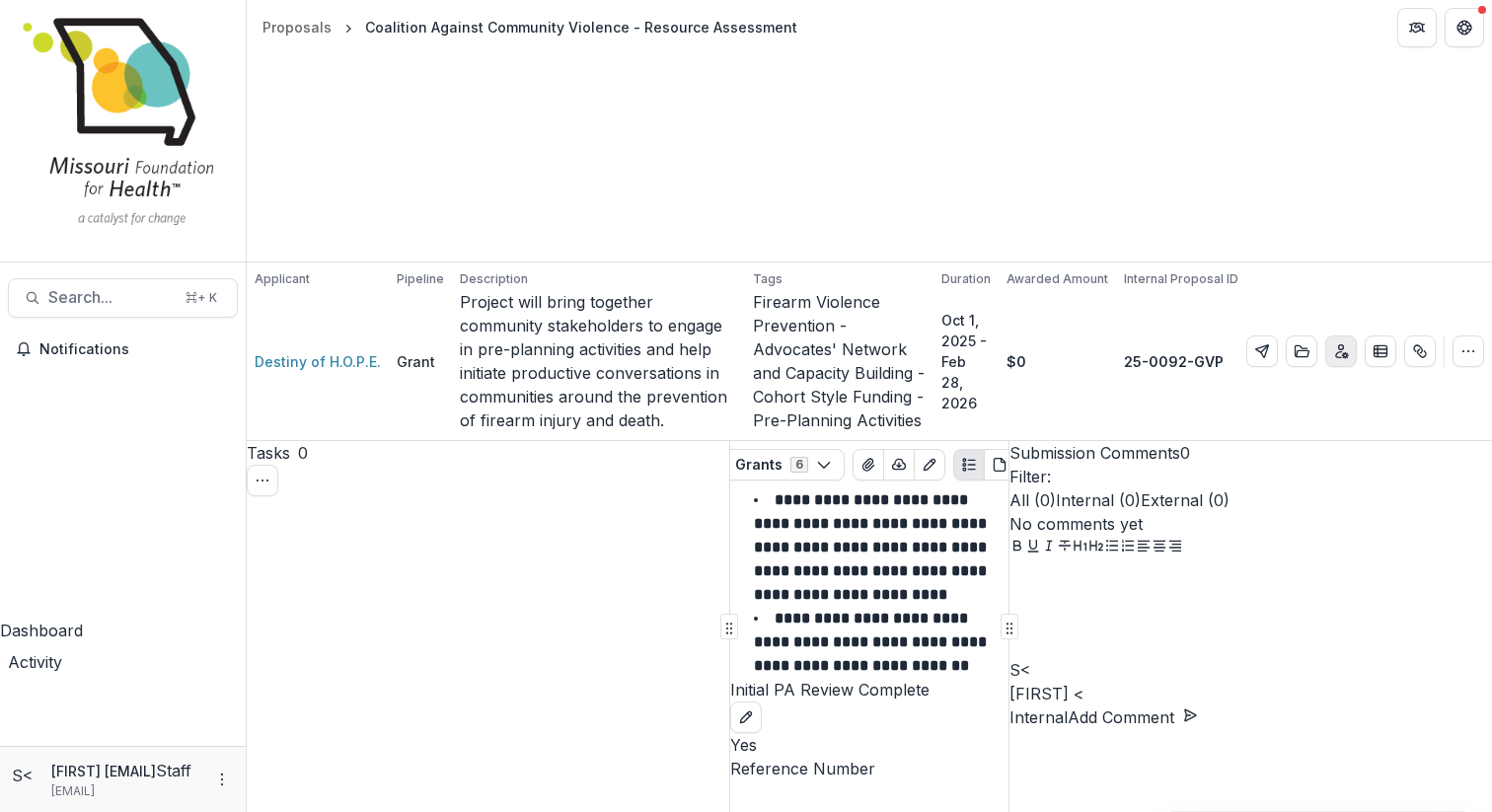 click at bounding box center [1341, 351] 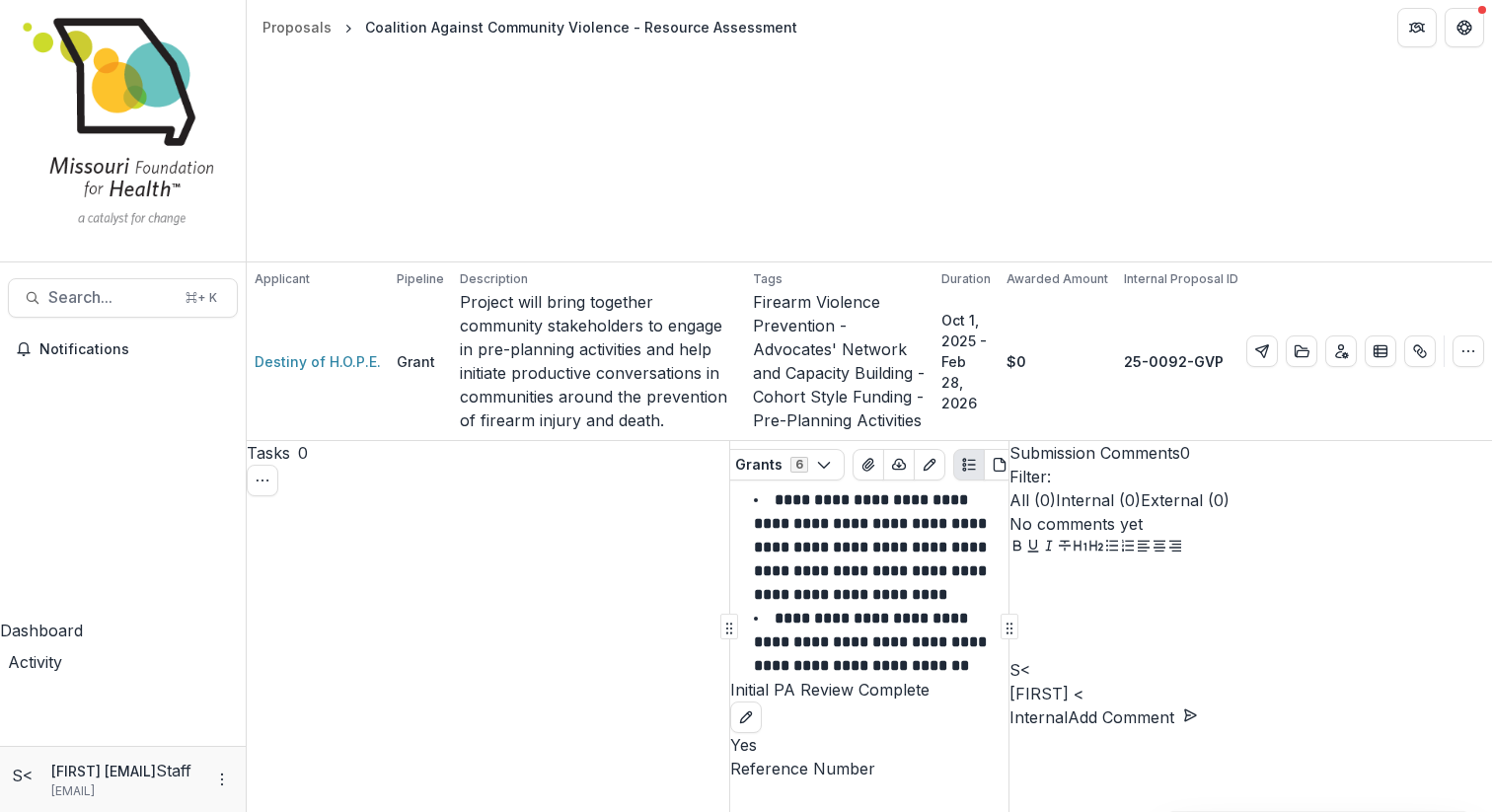 click on "Select..." at bounding box center (746, 1630) 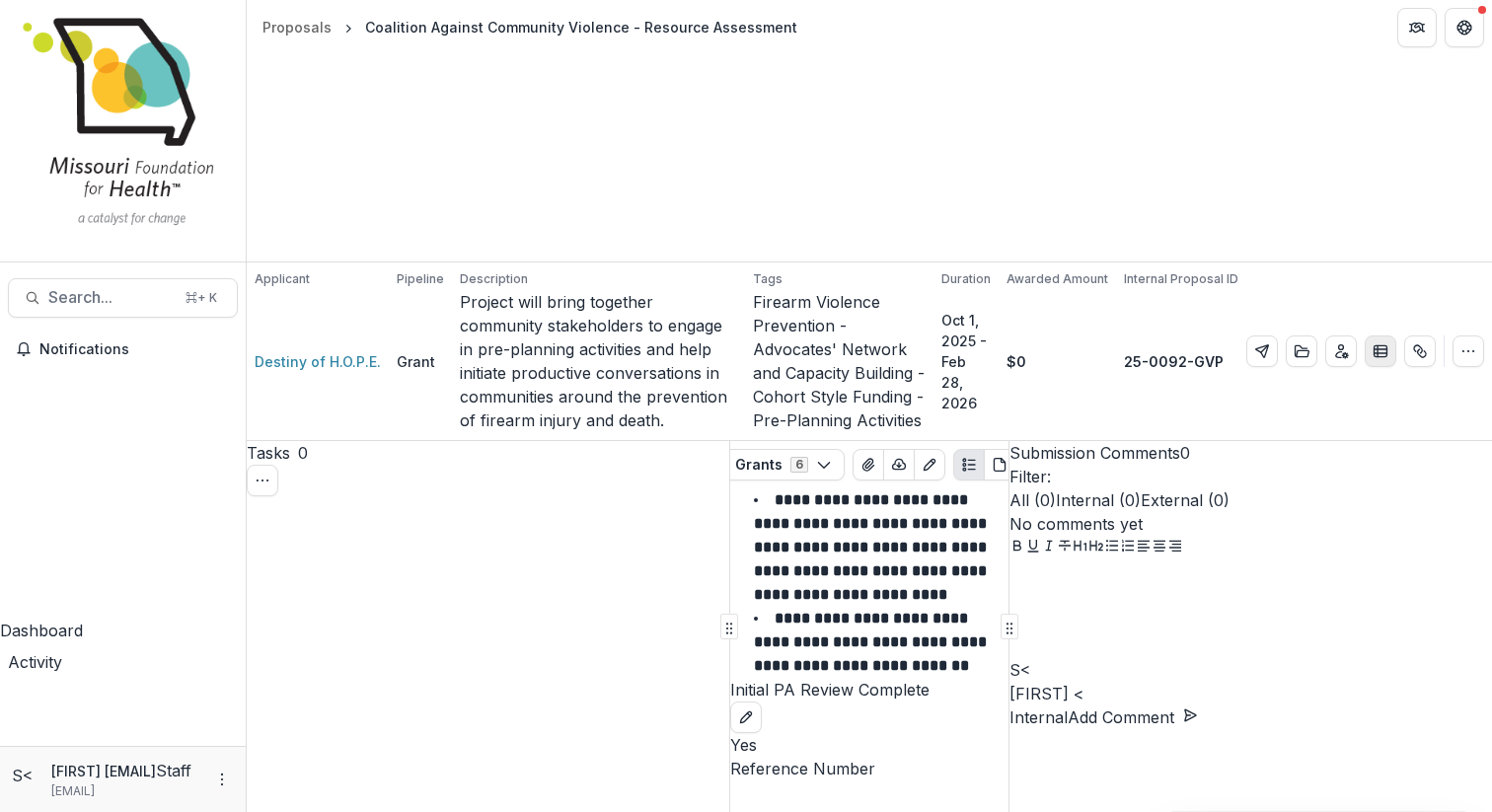 click 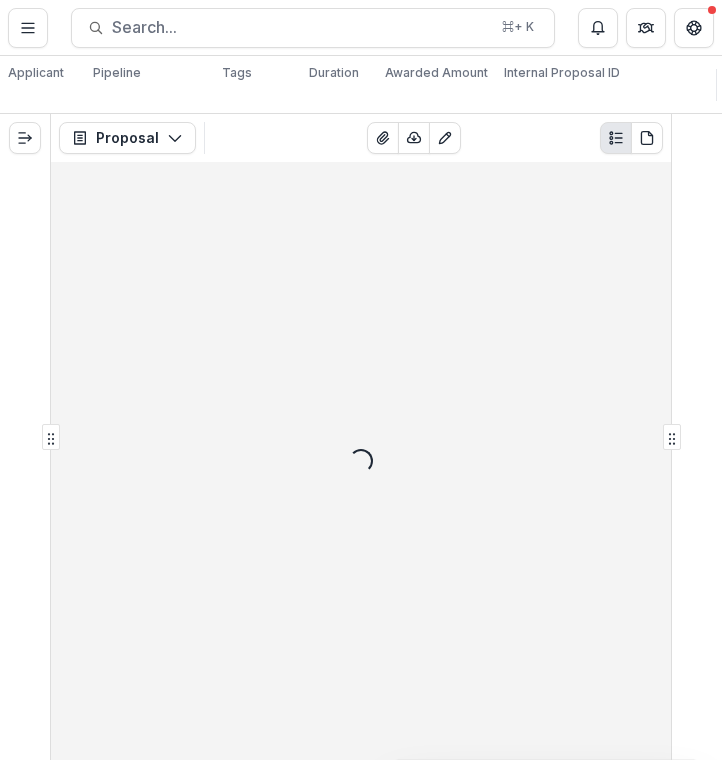 scroll, scrollTop: 0, scrollLeft: 0, axis: both 